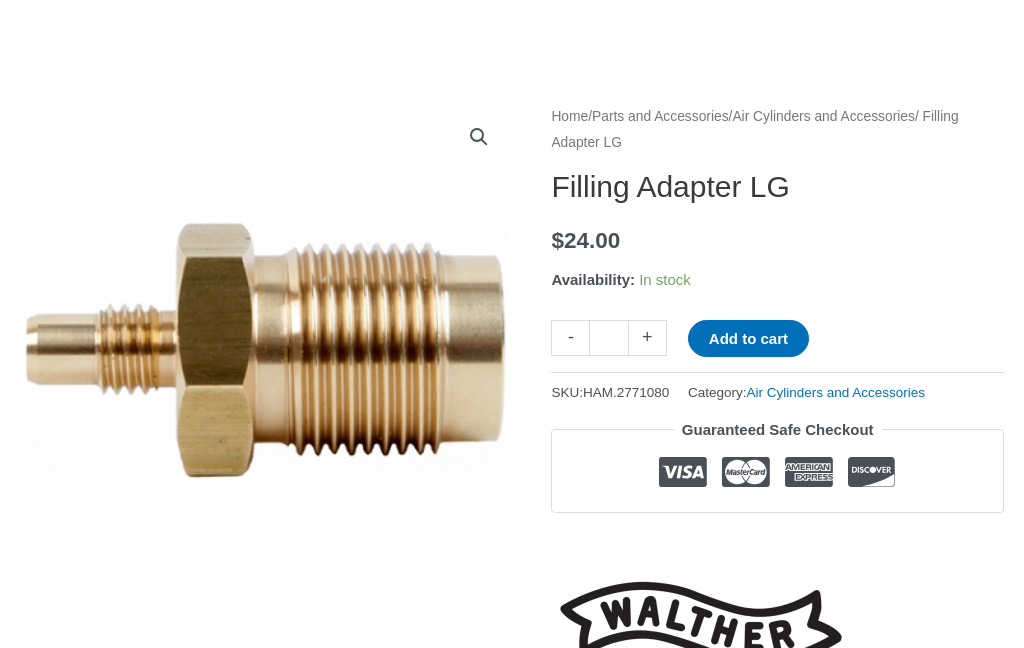 scroll, scrollTop: 0, scrollLeft: 0, axis: both 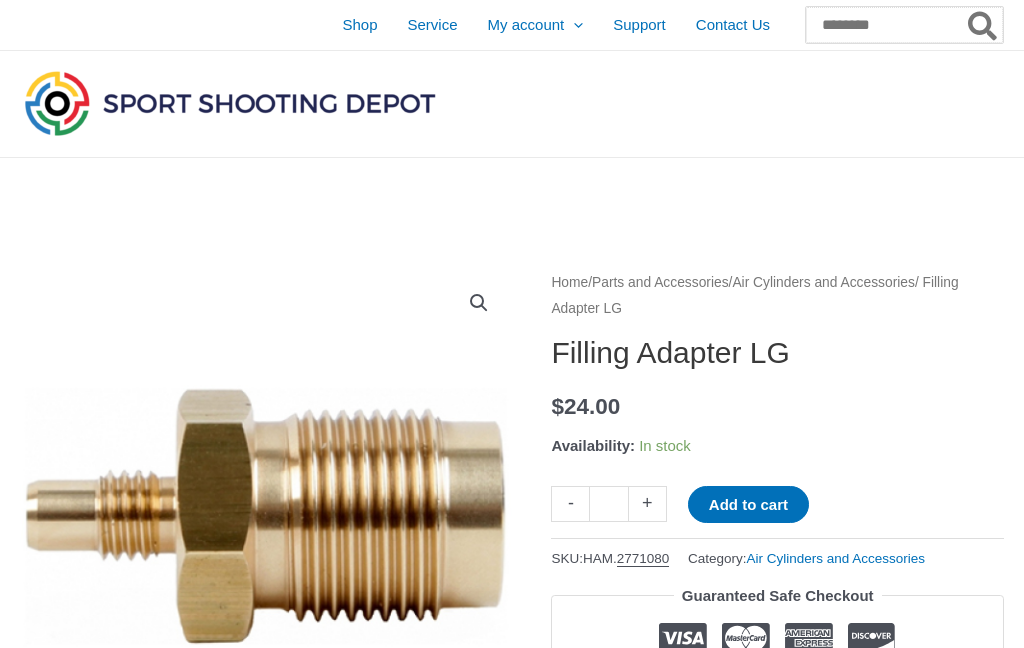 click on "Search for:" at bounding box center (904, 25) 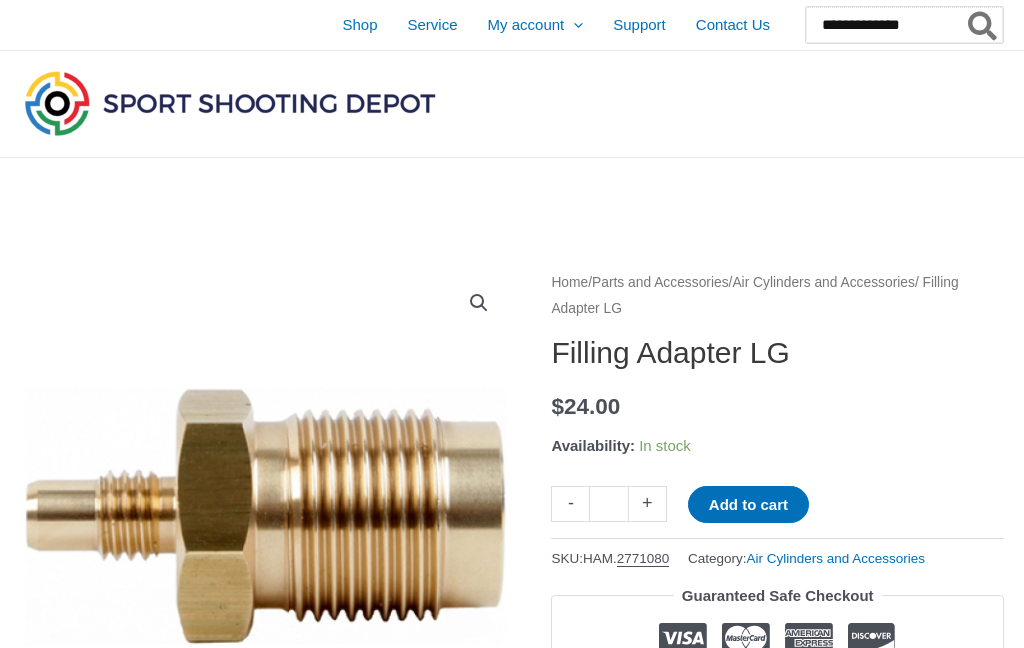 type on "**********" 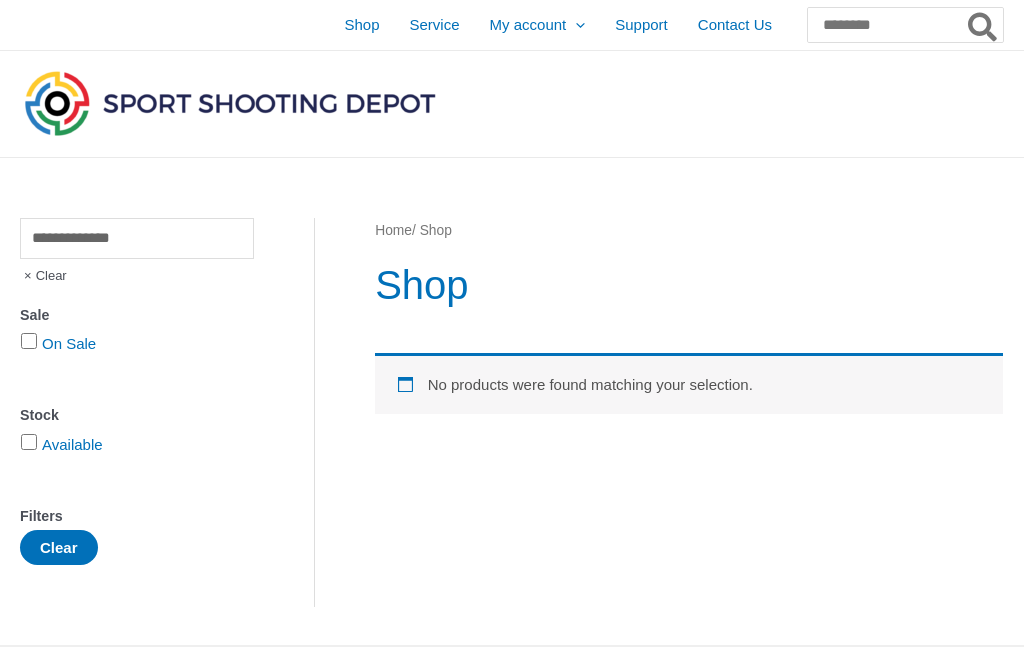 scroll, scrollTop: 0, scrollLeft: 0, axis: both 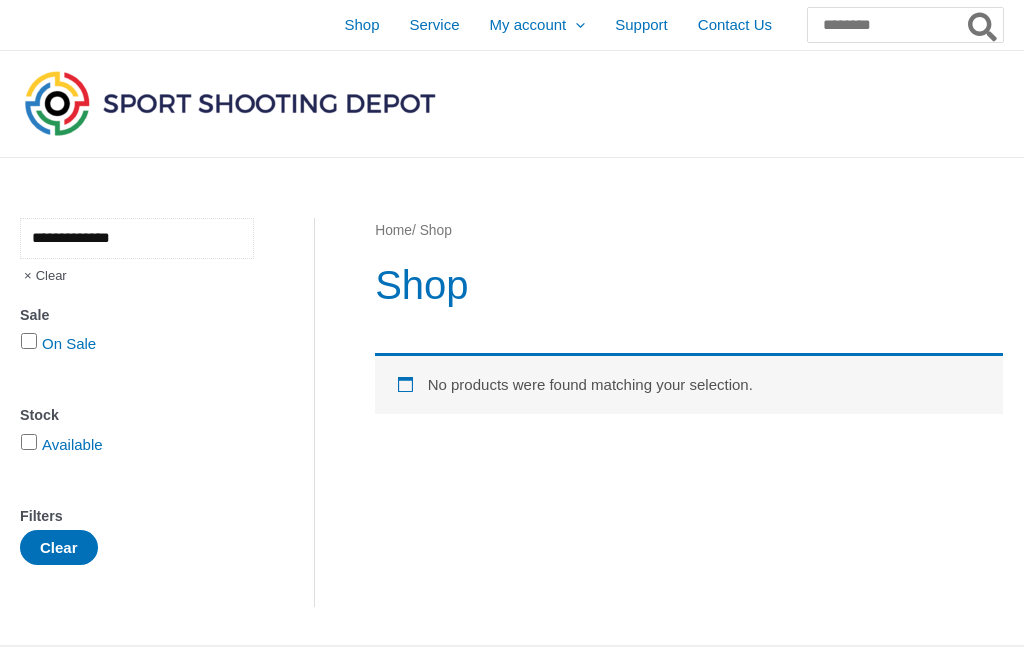 click on "**********" at bounding box center [137, 238] 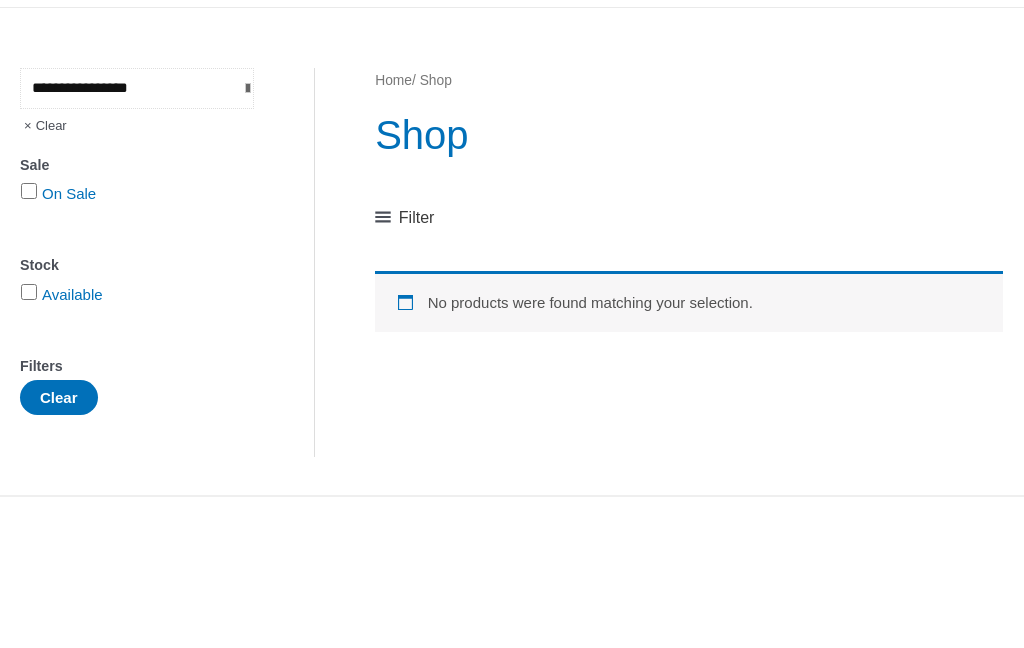 type on "**********" 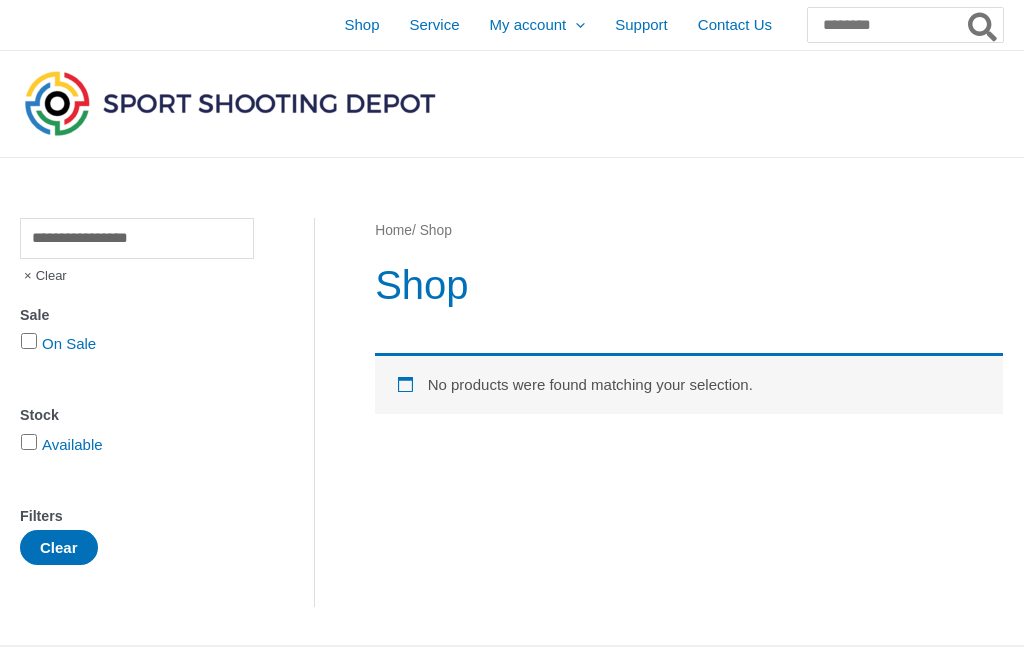 scroll, scrollTop: 0, scrollLeft: 0, axis: both 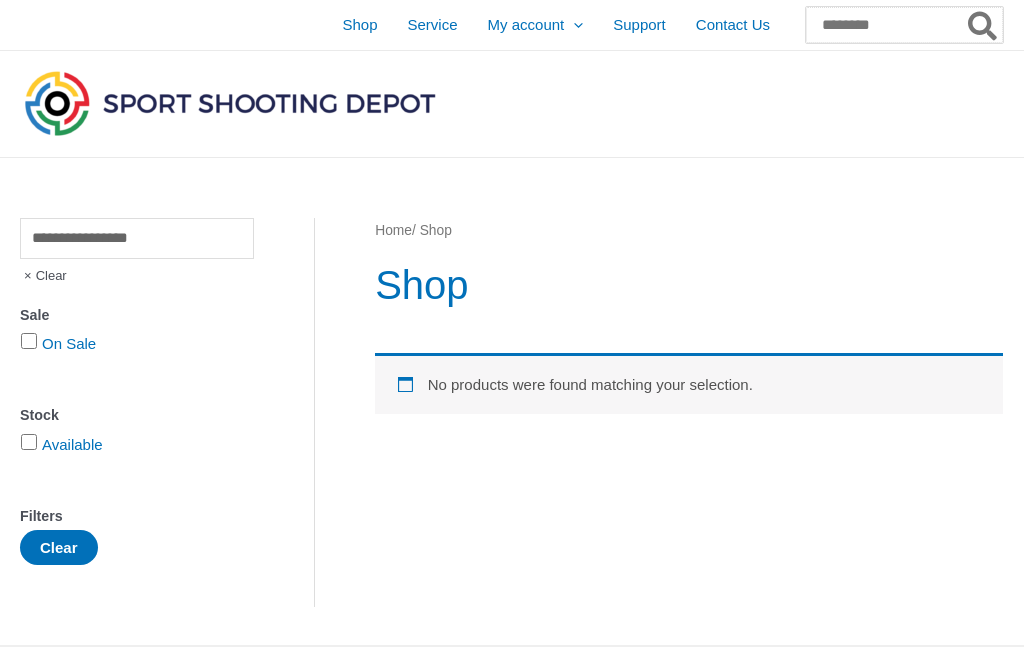 click on "Search for:" at bounding box center [904, 25] 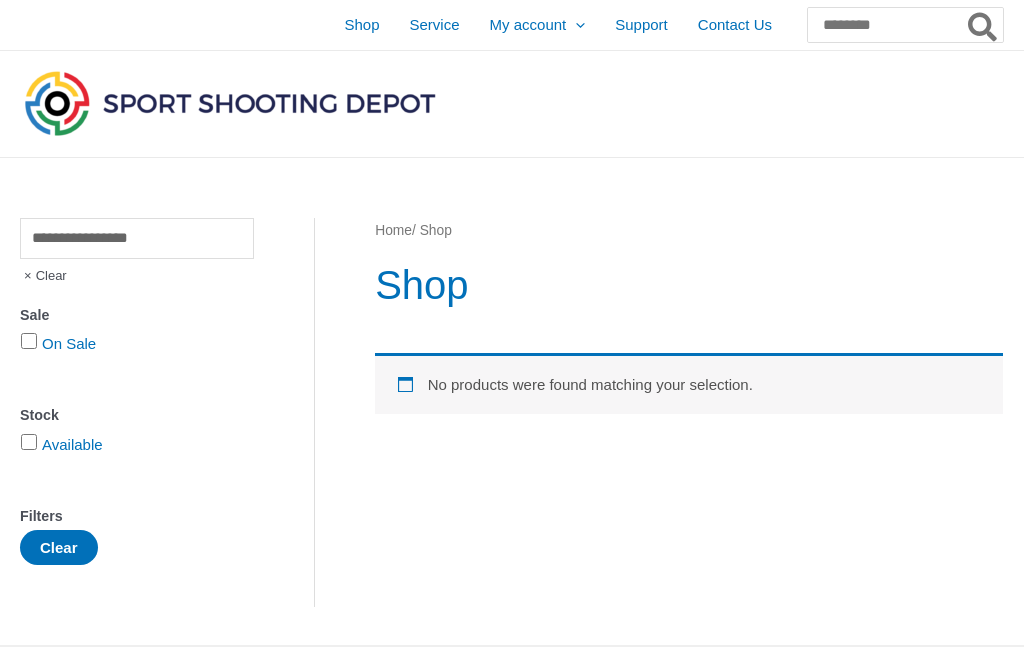 click on "Shop" at bounding box center [361, 25] 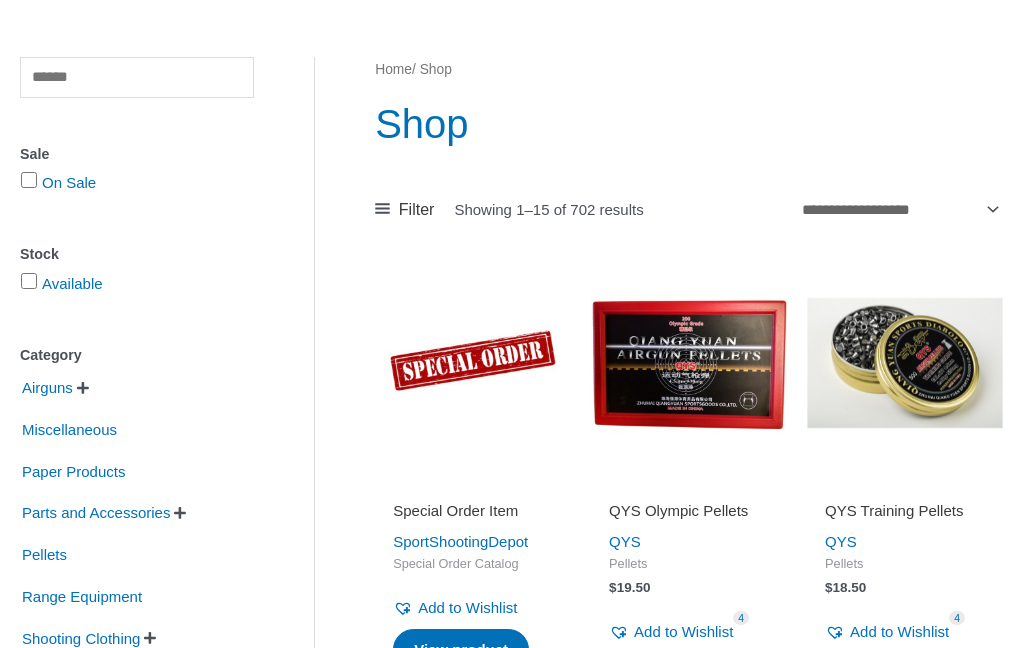 scroll, scrollTop: 138, scrollLeft: 0, axis: vertical 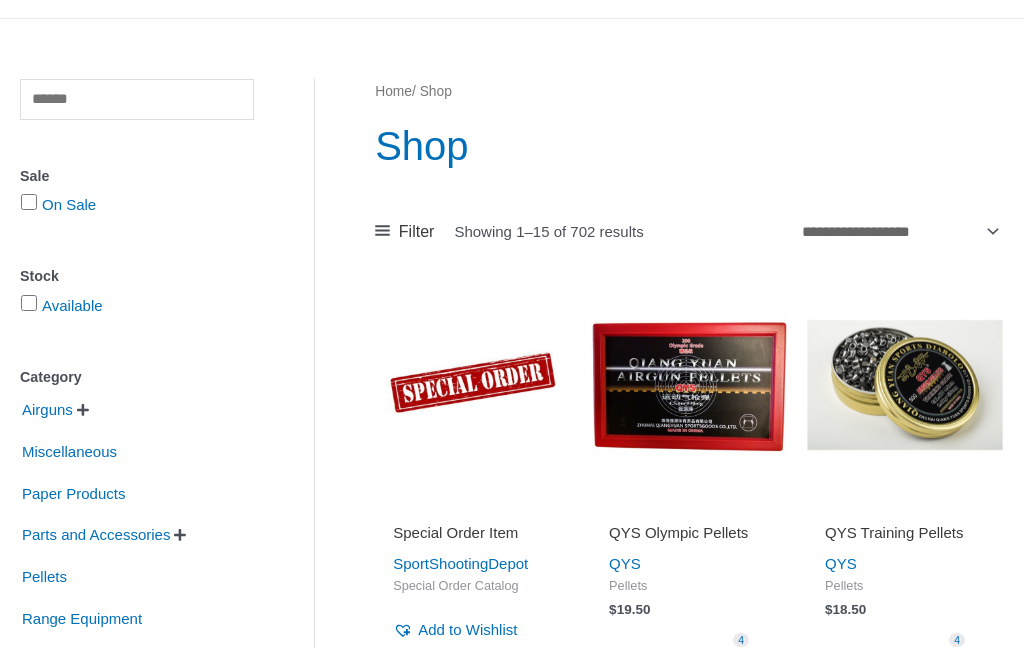 click on "Filter" at bounding box center [404, 233] 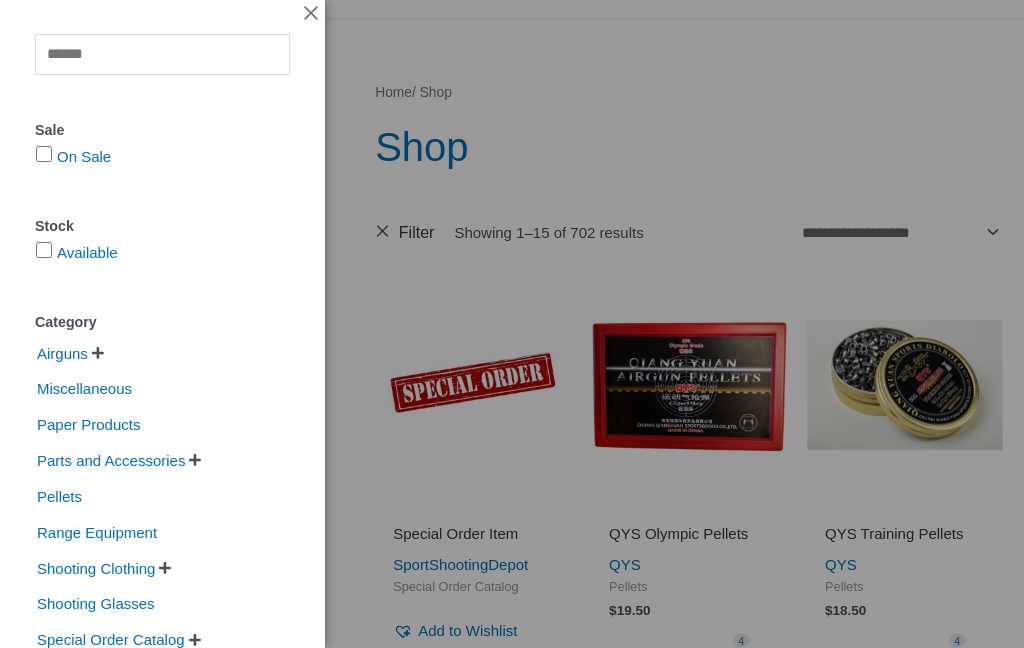 scroll, scrollTop: 139, scrollLeft: 0, axis: vertical 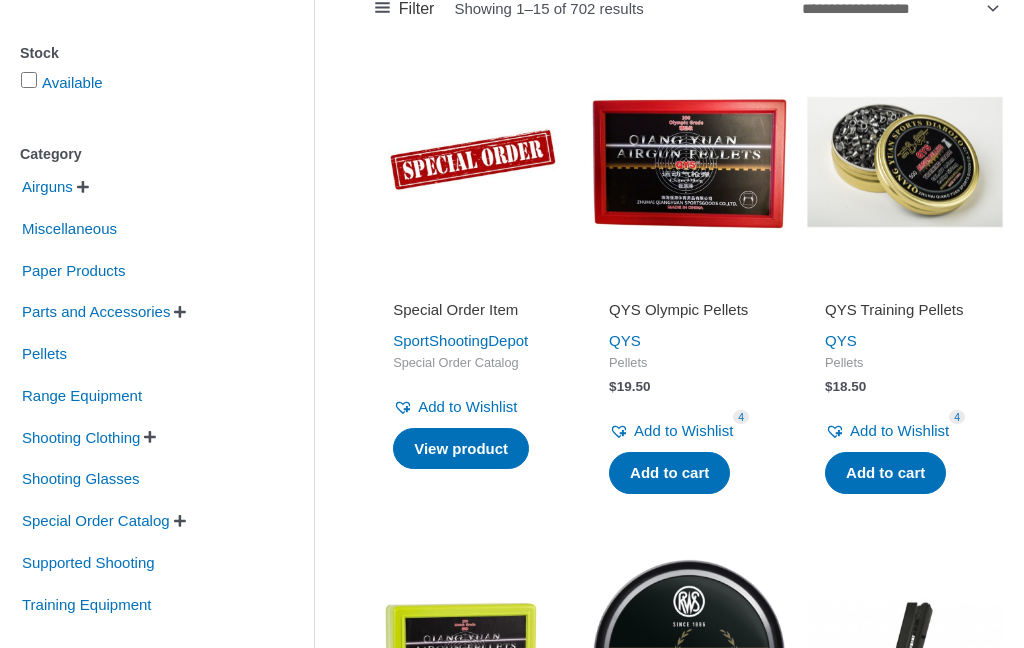 click on "Airguns" at bounding box center (47, 187) 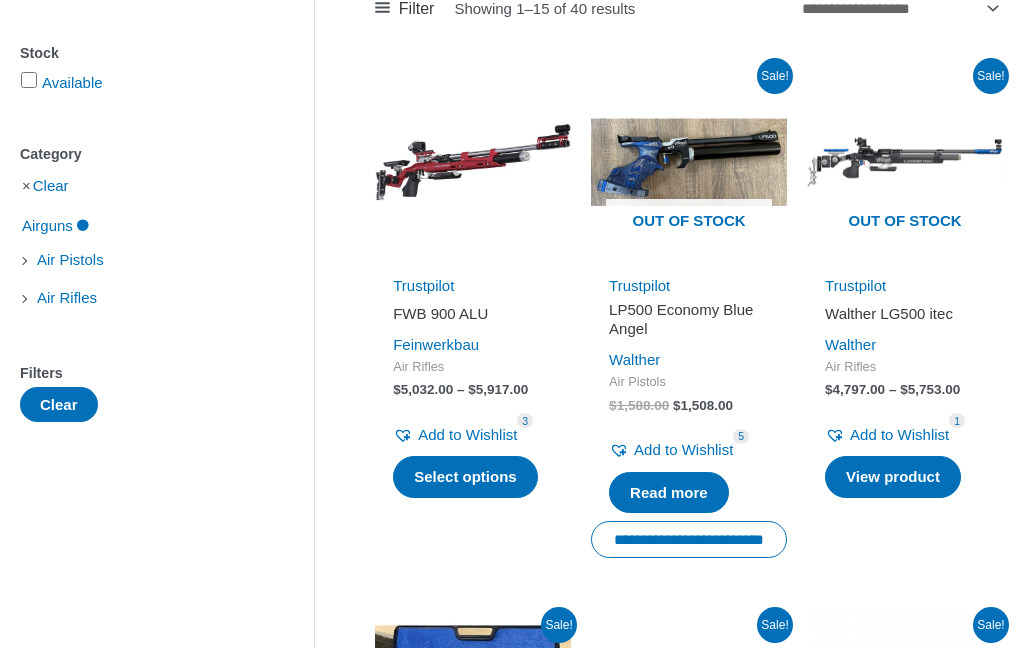 scroll, scrollTop: 442, scrollLeft: 0, axis: vertical 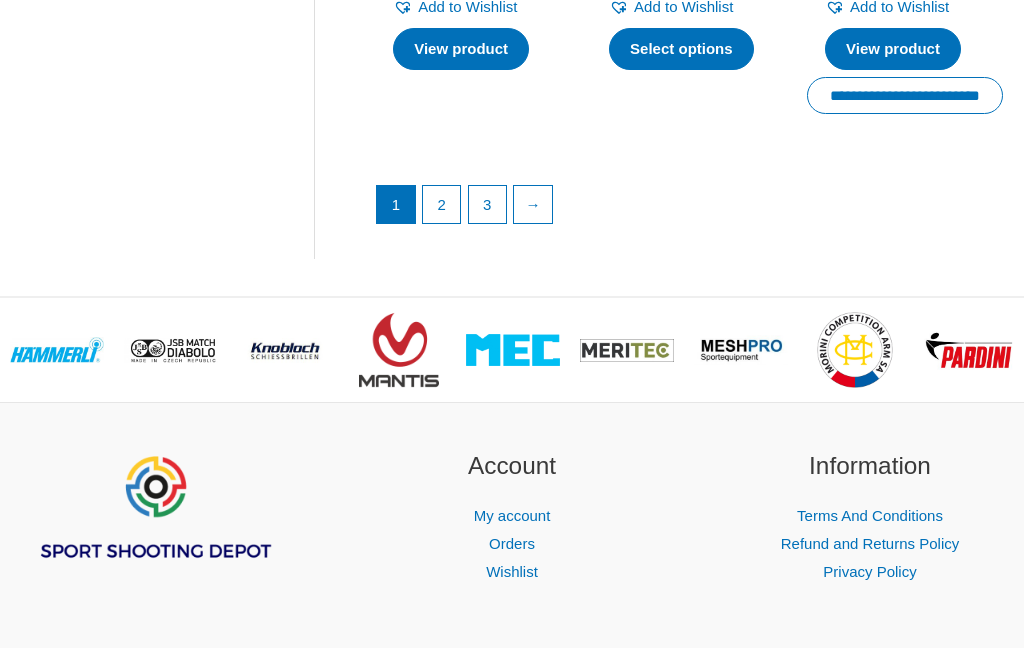 click on "2" at bounding box center [442, 205] 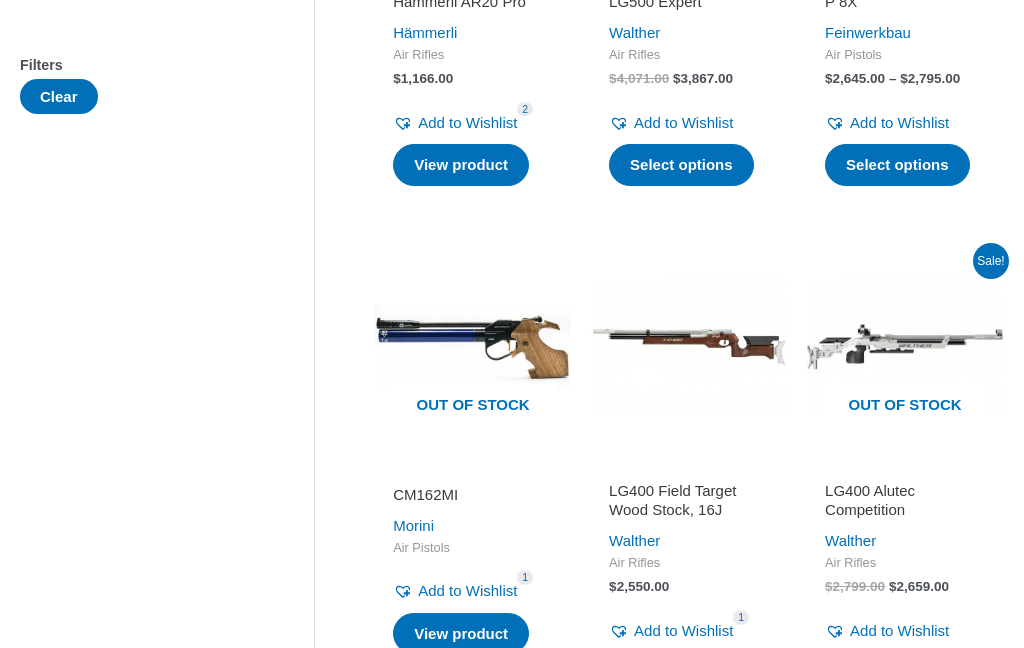 scroll, scrollTop: 670, scrollLeft: 0, axis: vertical 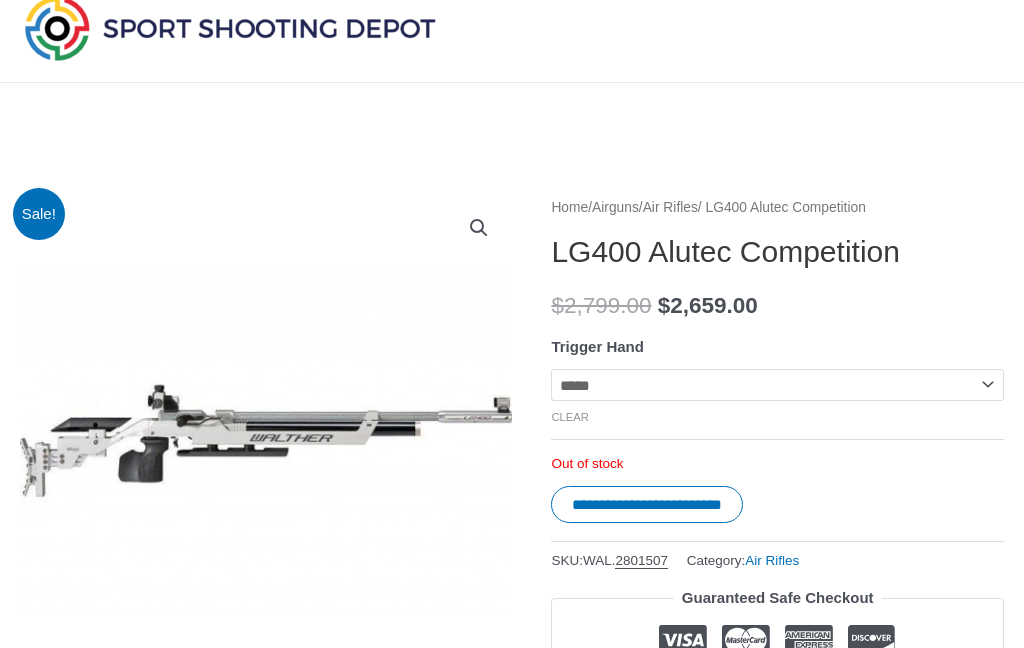 click at bounding box center (370, 445) 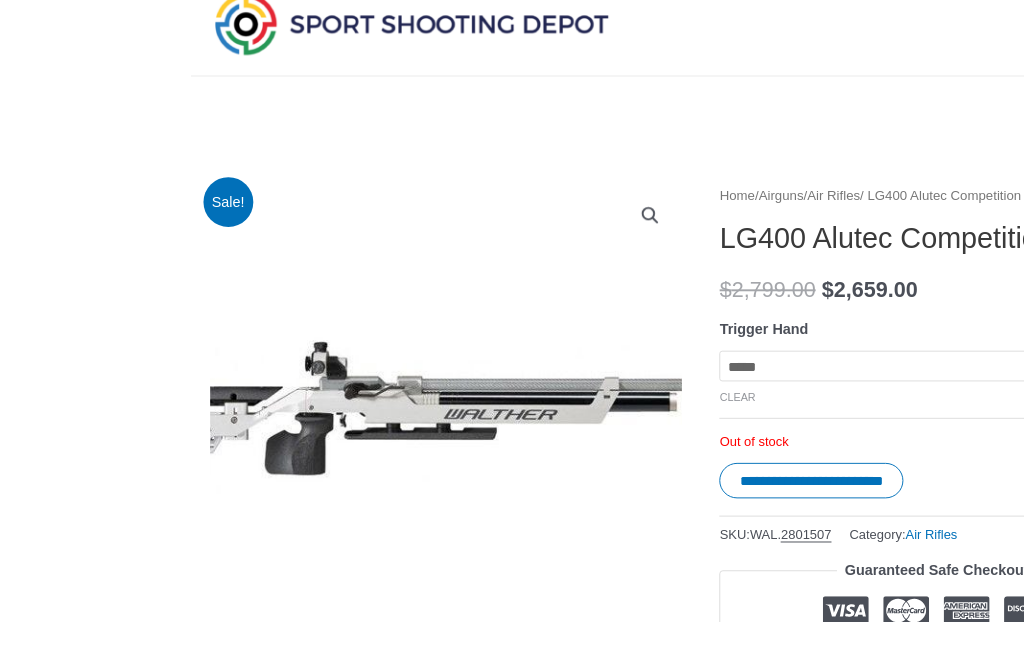 scroll, scrollTop: 67, scrollLeft: 0, axis: vertical 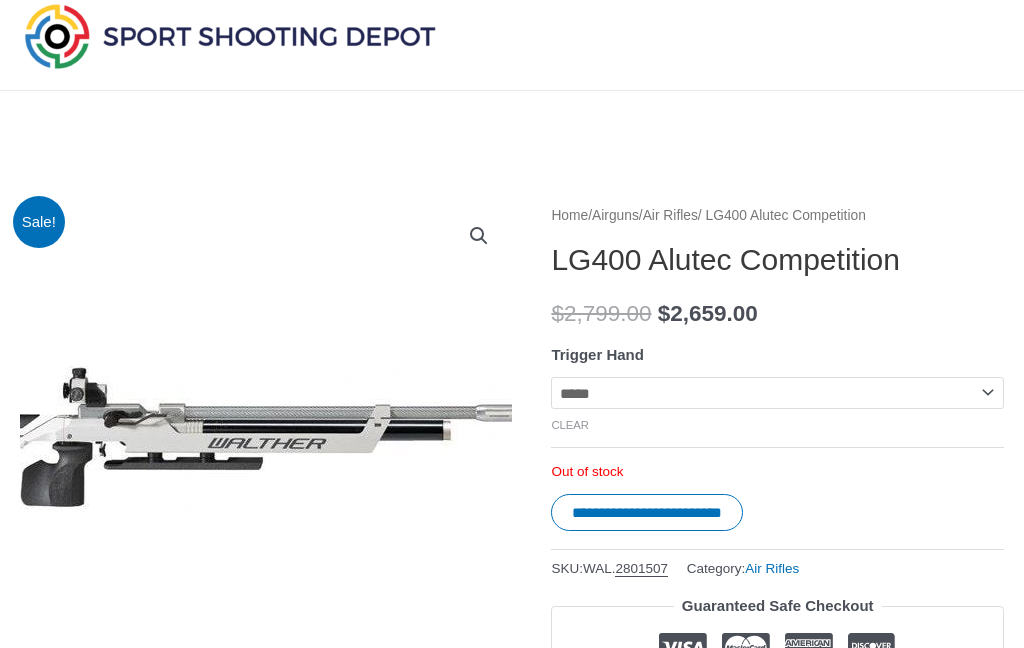 click at bounding box center [231, 448] 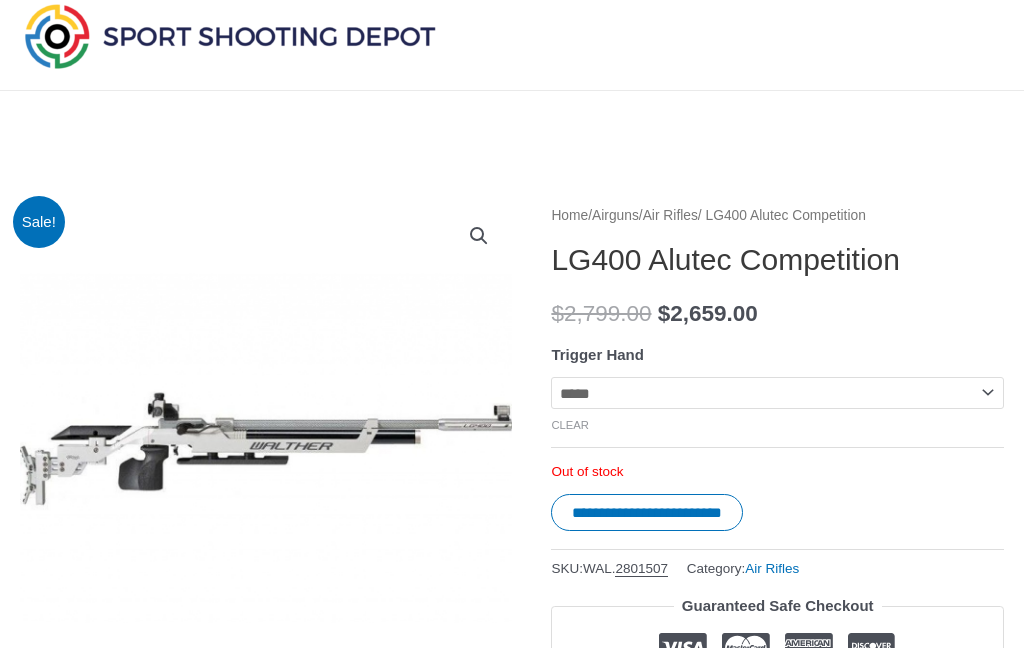click at bounding box center (231, 448) 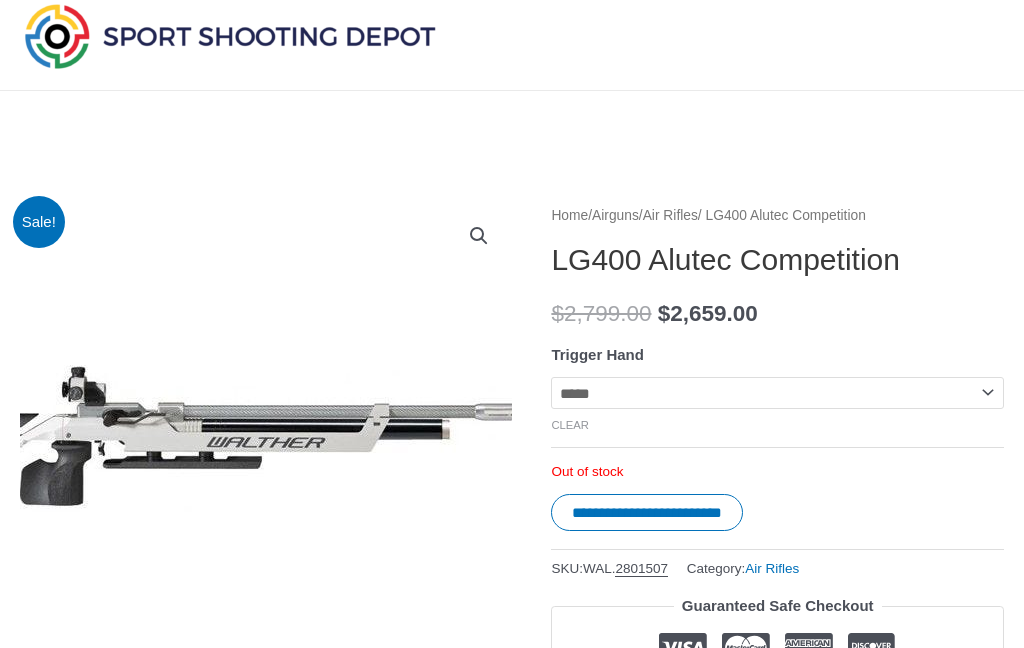 click at bounding box center [230, 447] 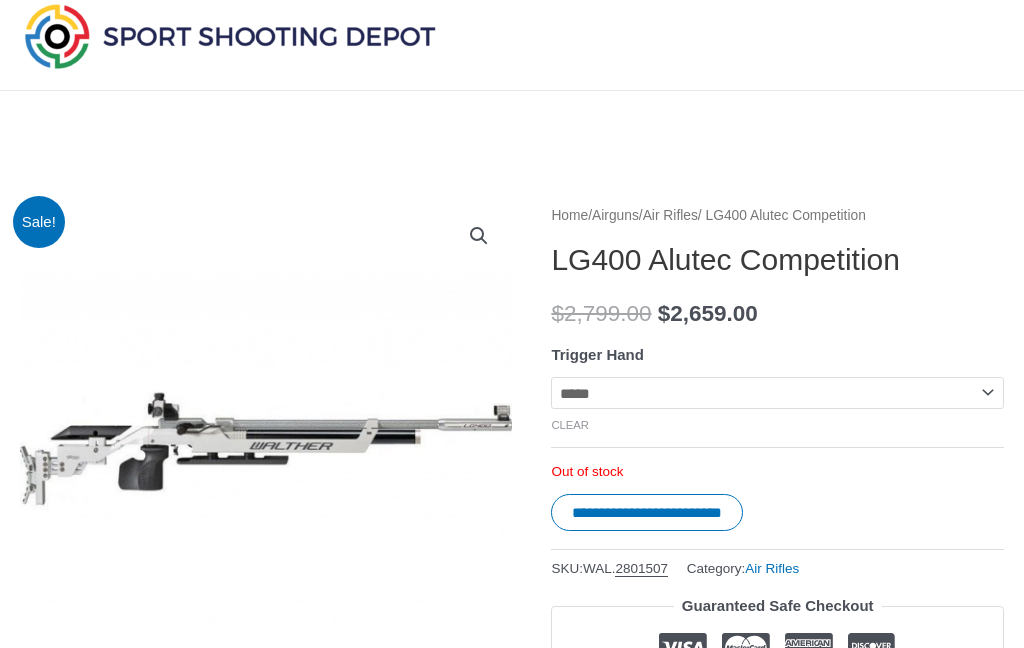 scroll, scrollTop: 117, scrollLeft: 0, axis: vertical 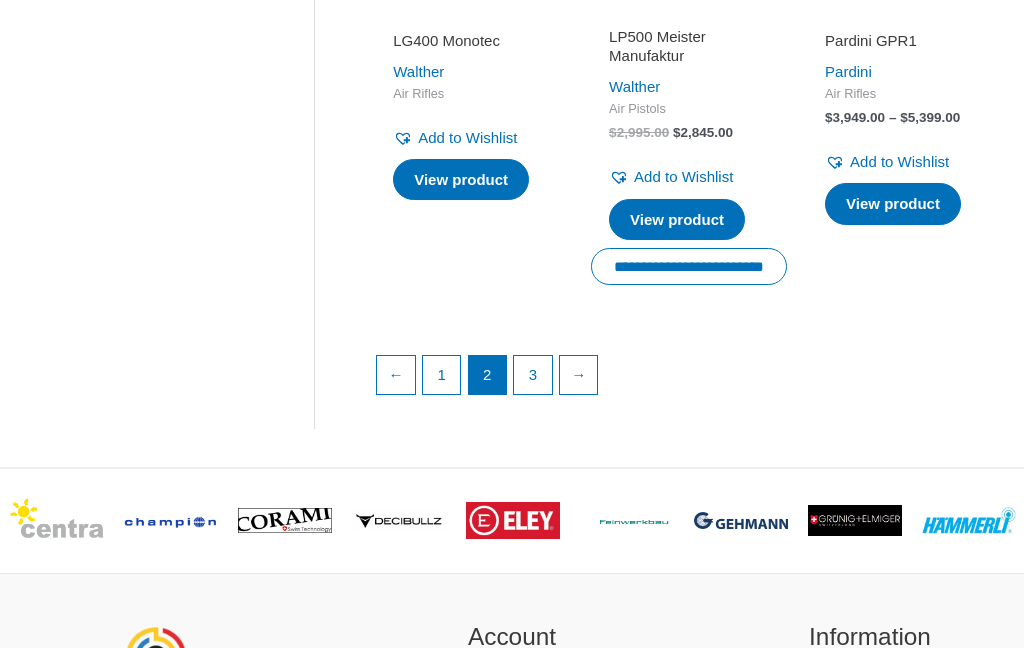 click on "3" at bounding box center [533, 375] 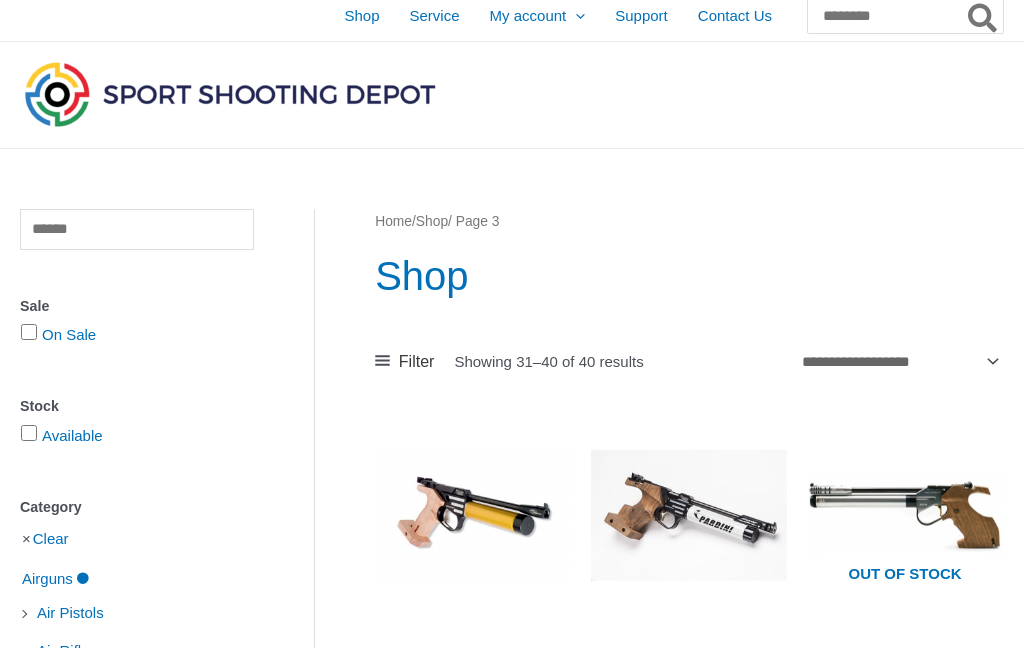 scroll, scrollTop: 0, scrollLeft: 0, axis: both 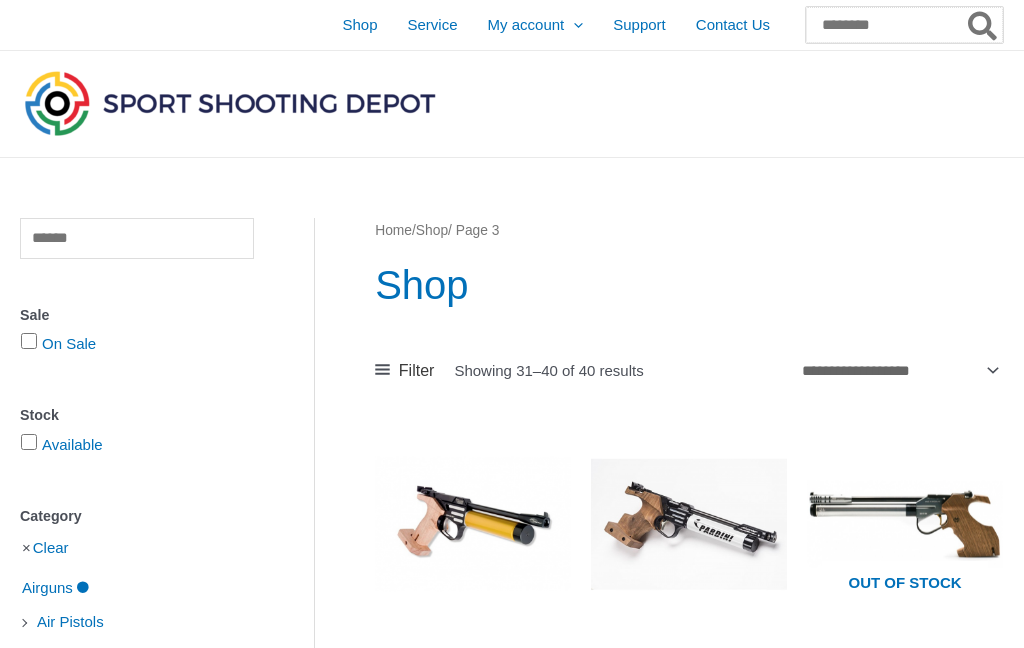 click on "Search for:" at bounding box center (904, 25) 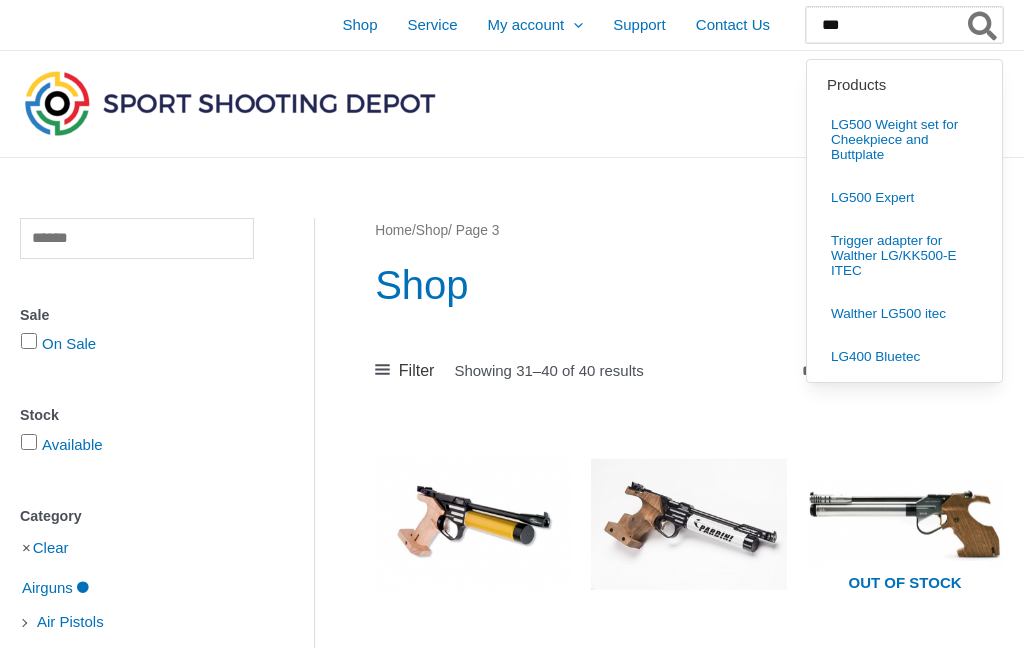 type on "**" 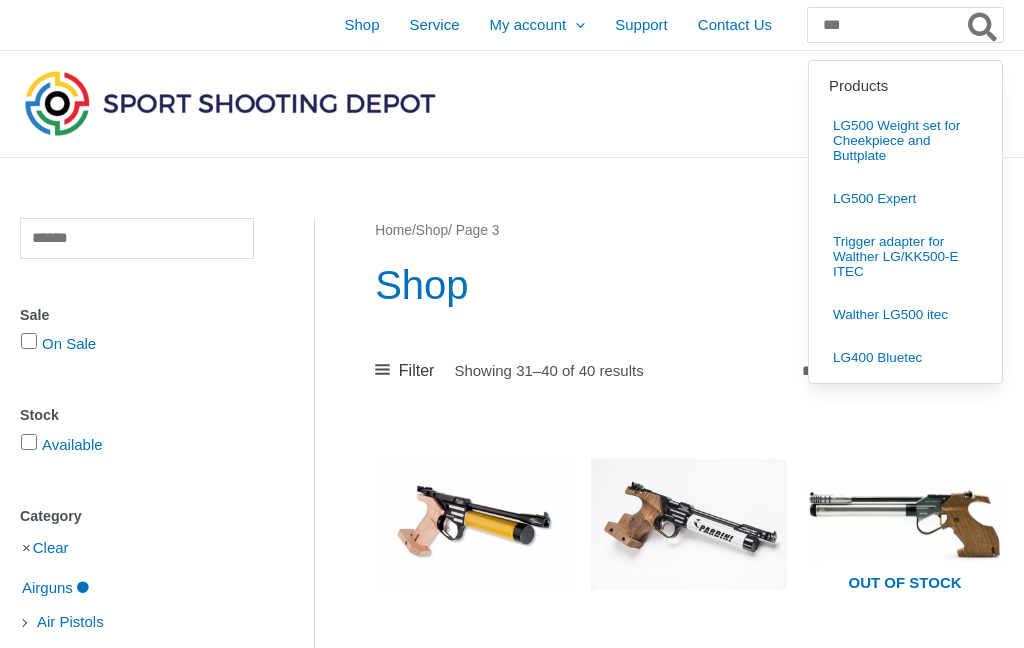 click on "LG500 Weight set for Cheekpiece and Buttplate" at bounding box center [905, 140] 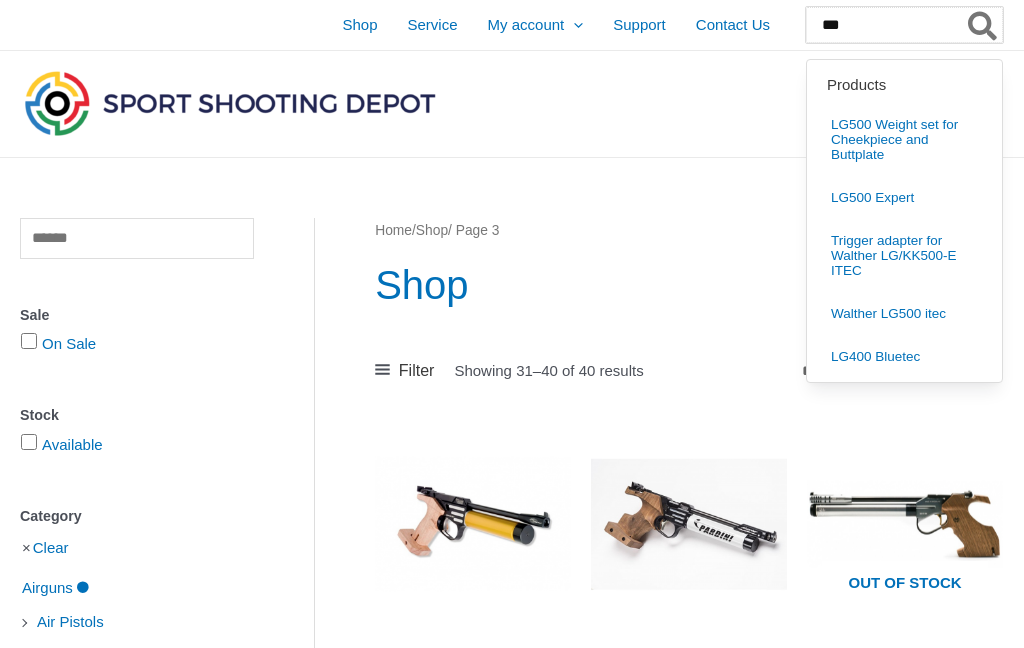 click on "**" at bounding box center [904, 25] 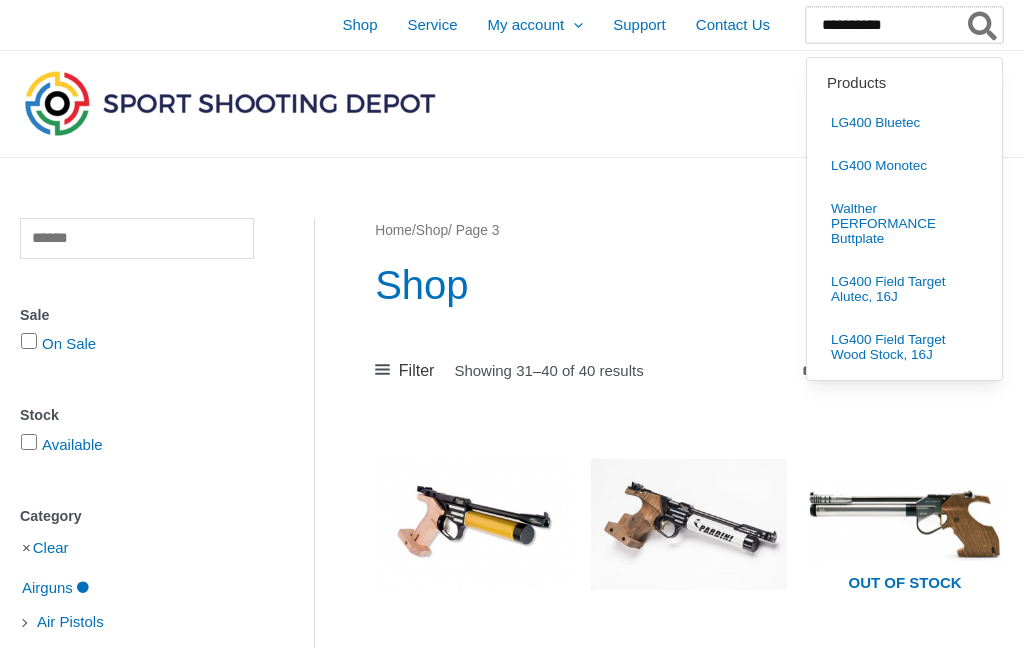 type on "**********" 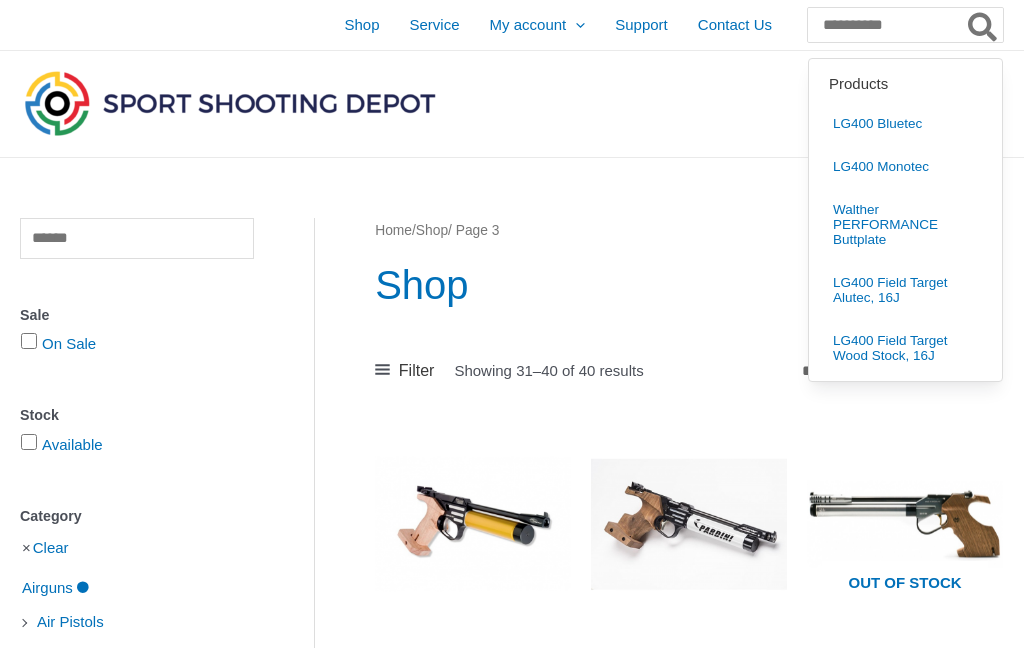 click on "Walther PERFORMANCE Buttplate" at bounding box center [905, 224] 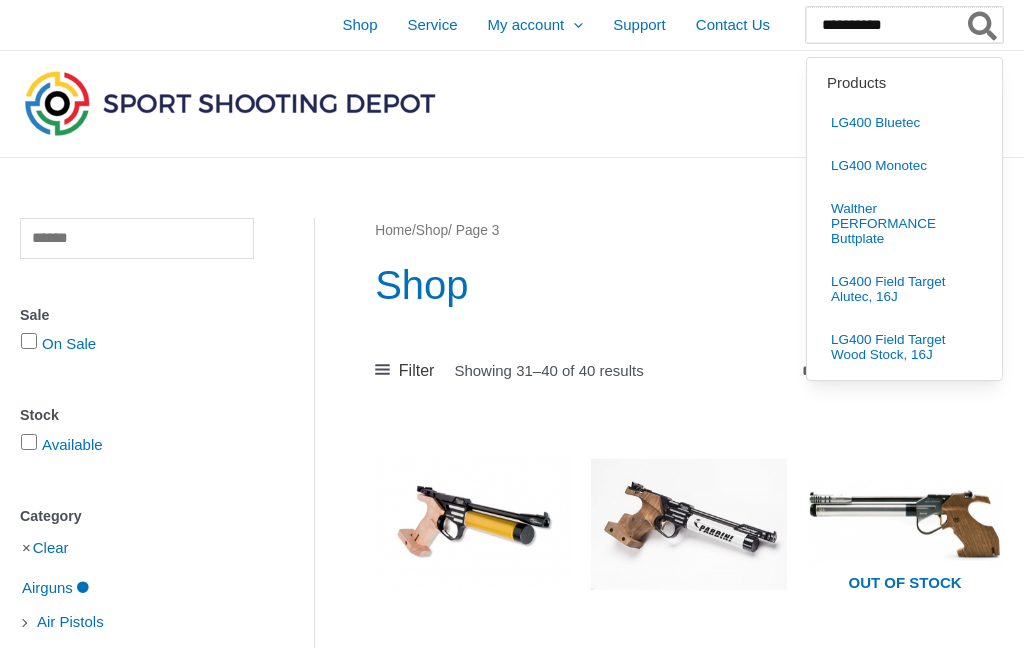 click on "**********" at bounding box center (904, 25) 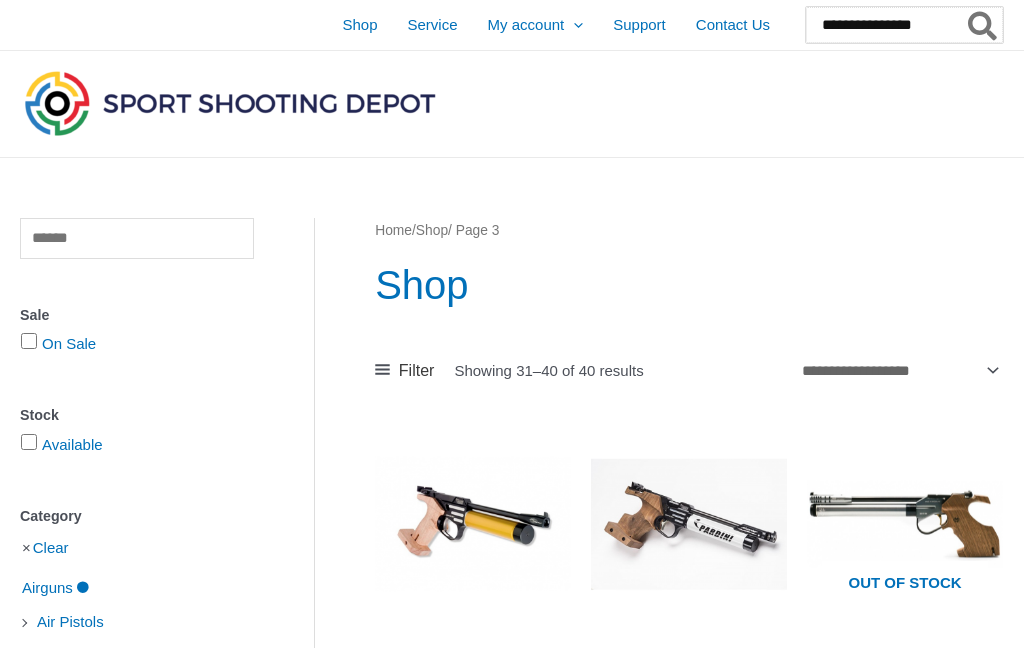 type on "**********" 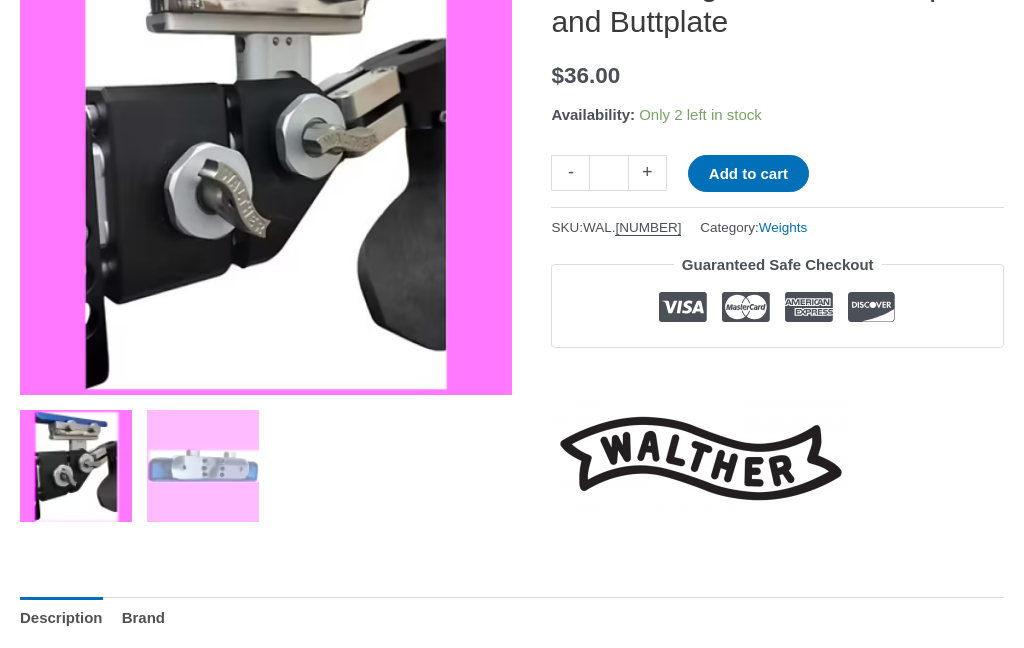 scroll, scrollTop: 367, scrollLeft: 0, axis: vertical 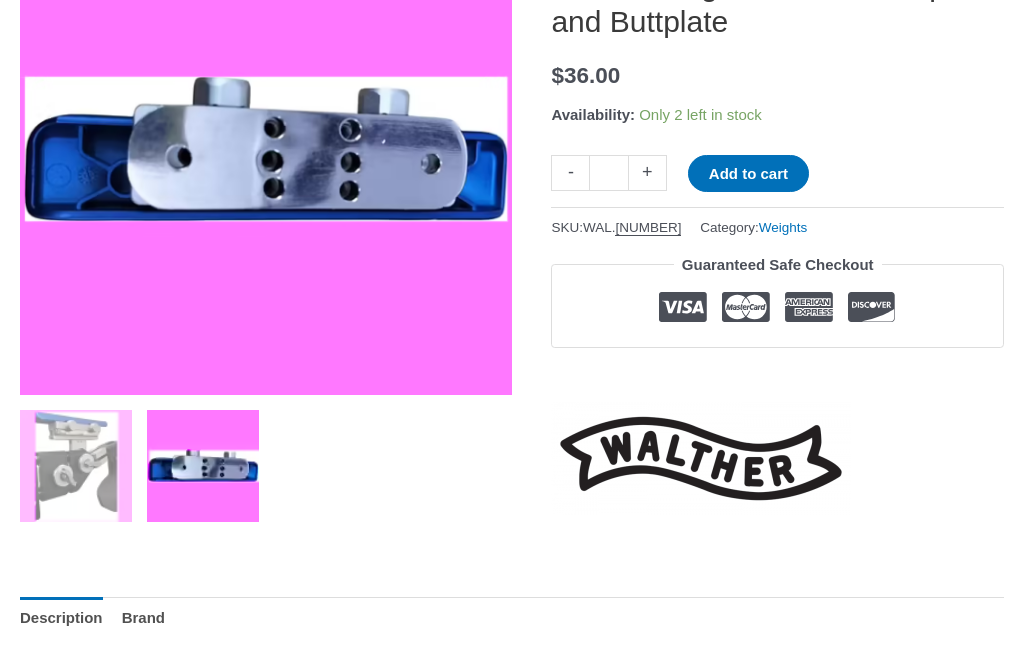click at bounding box center (203, 466) 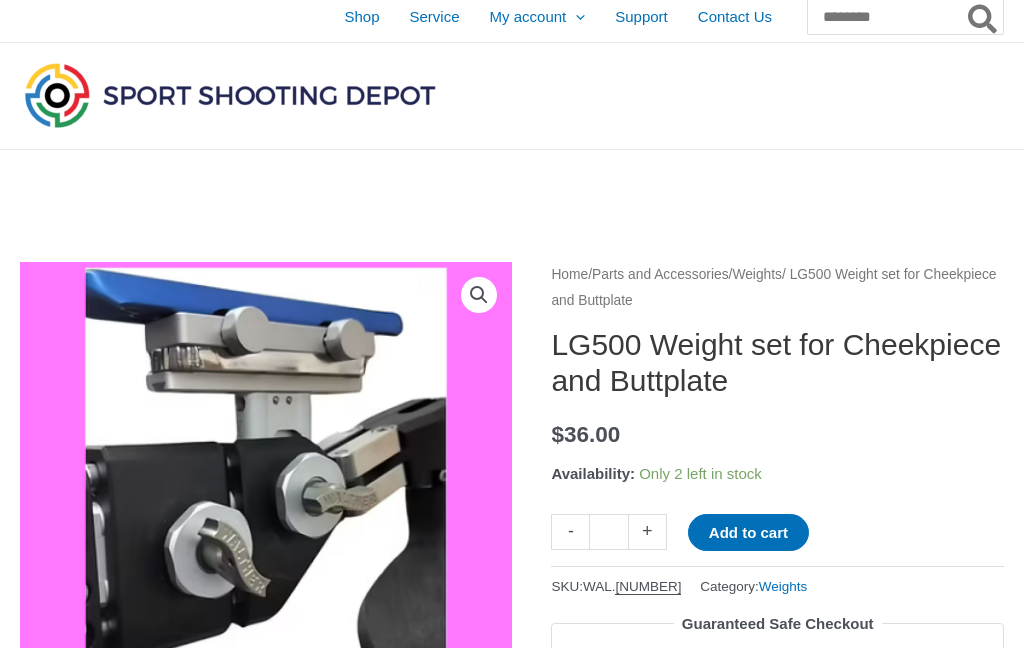 scroll, scrollTop: 0, scrollLeft: 0, axis: both 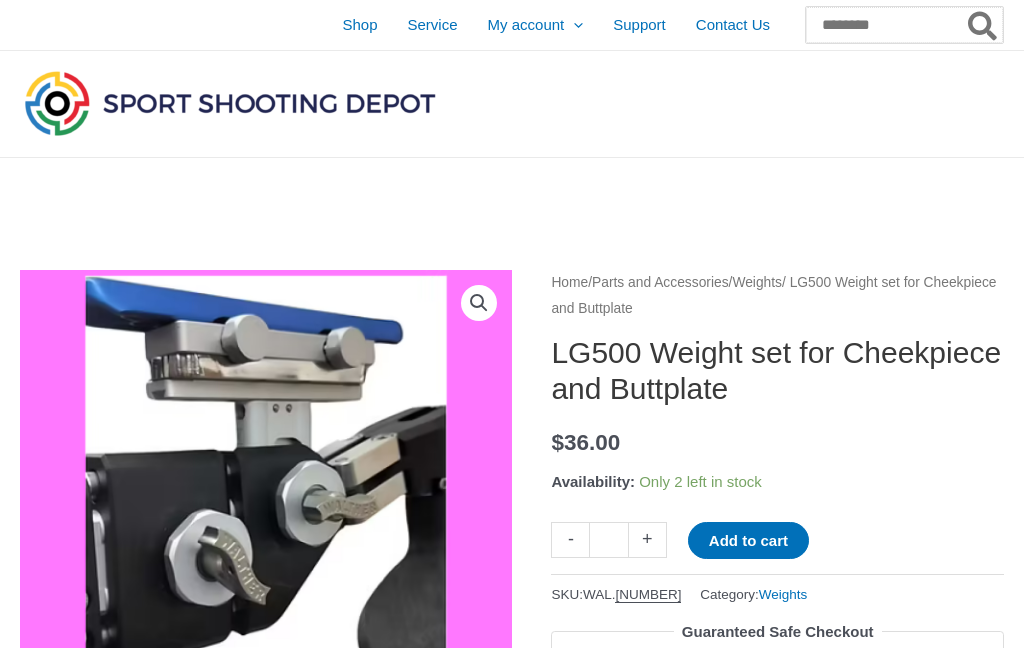 click on "Search for:" at bounding box center [904, 25] 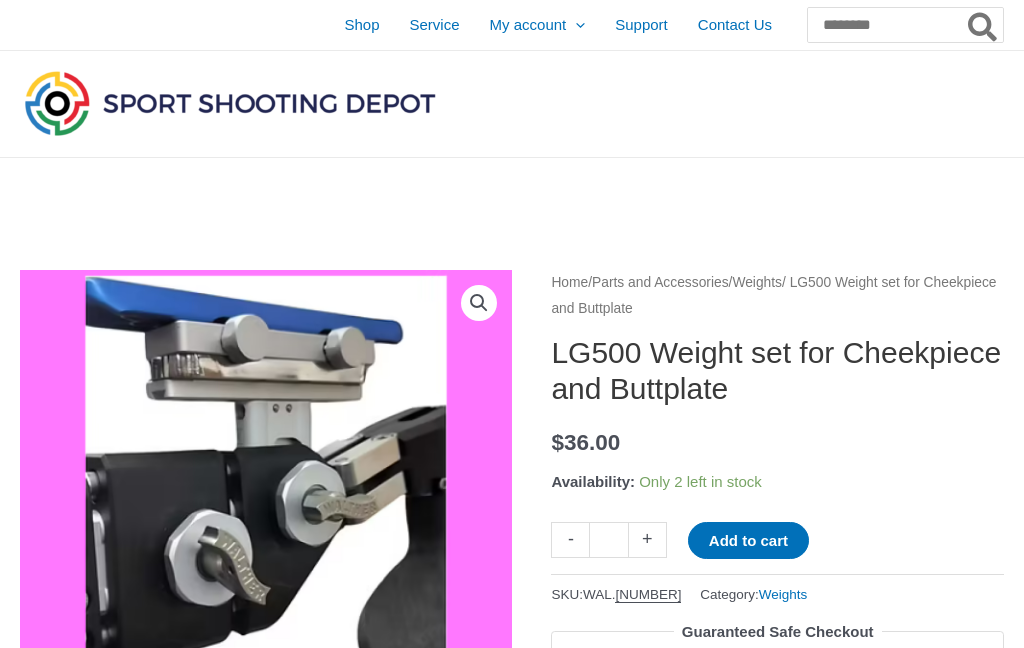 click at bounding box center [872, 104] 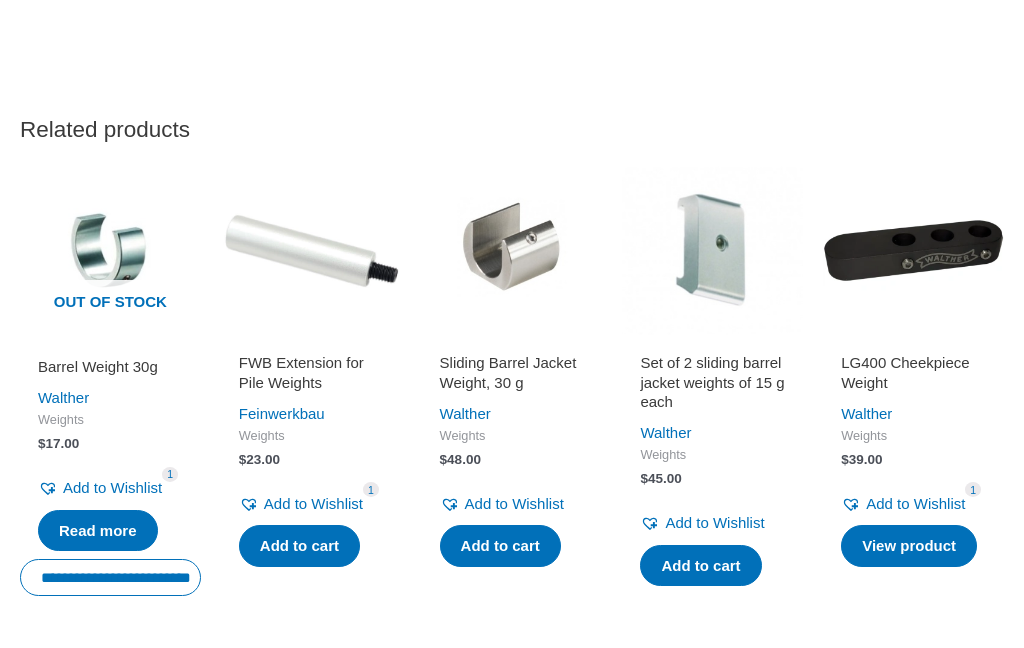 scroll, scrollTop: 1694, scrollLeft: 0, axis: vertical 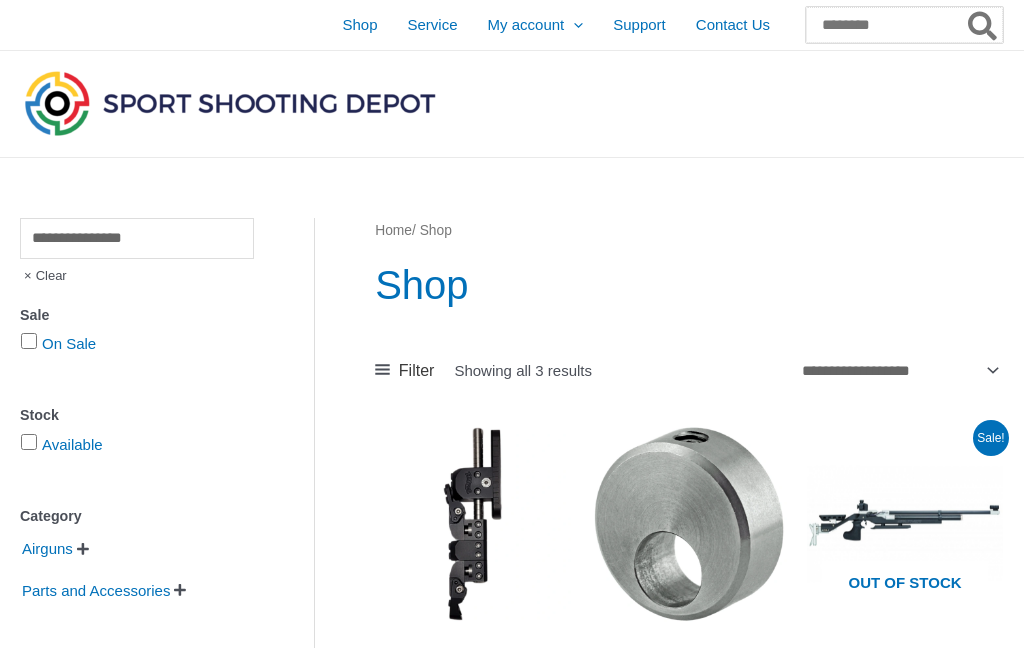 click on "Search for:" at bounding box center [904, 25] 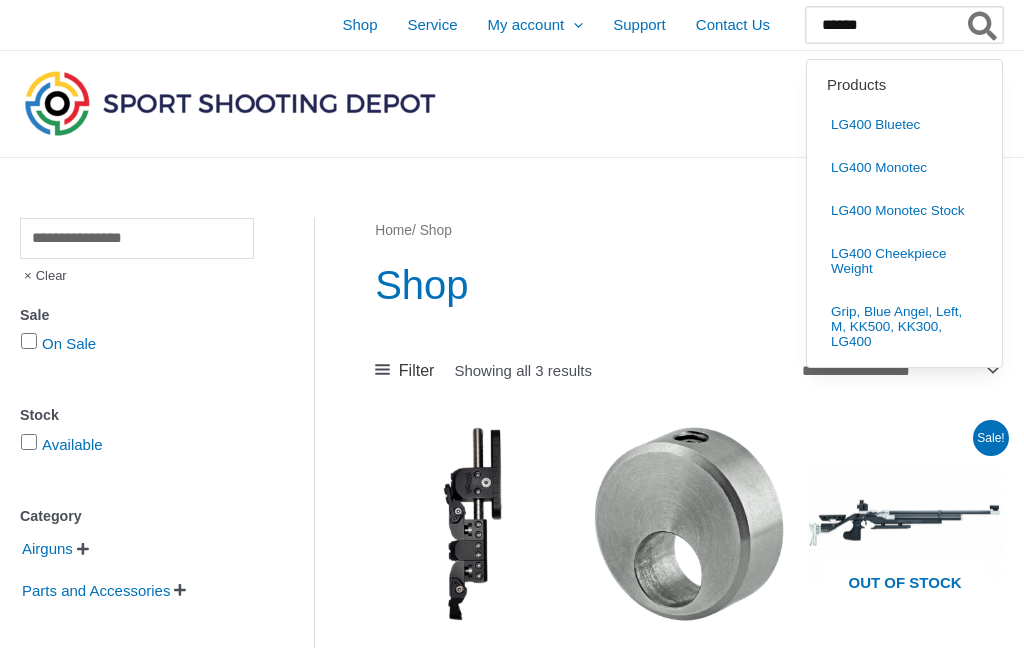click on "*****" at bounding box center [904, 25] 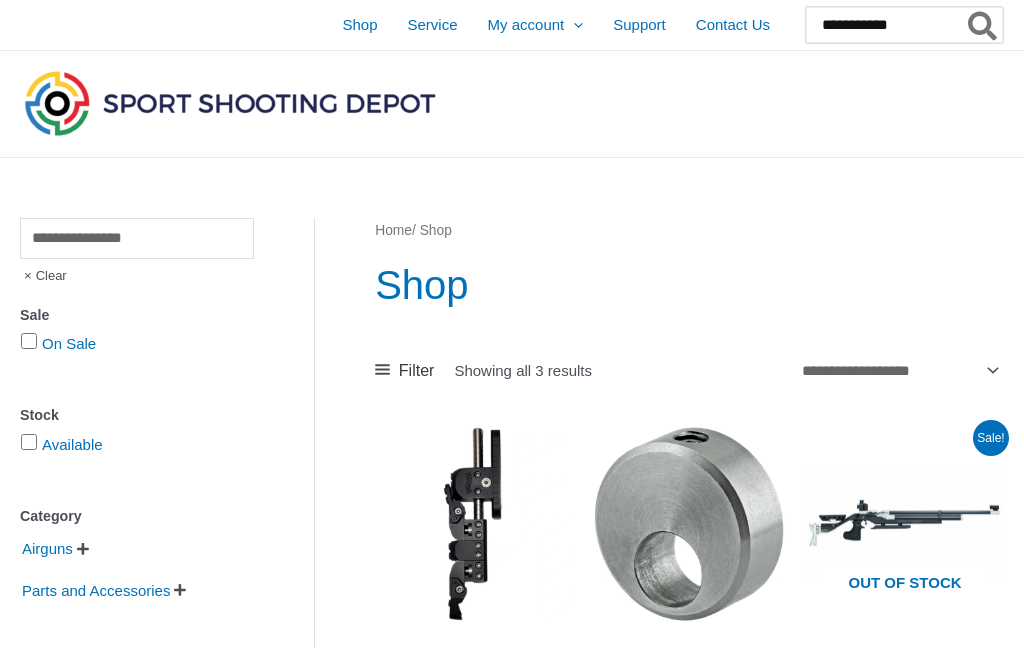 type on "**********" 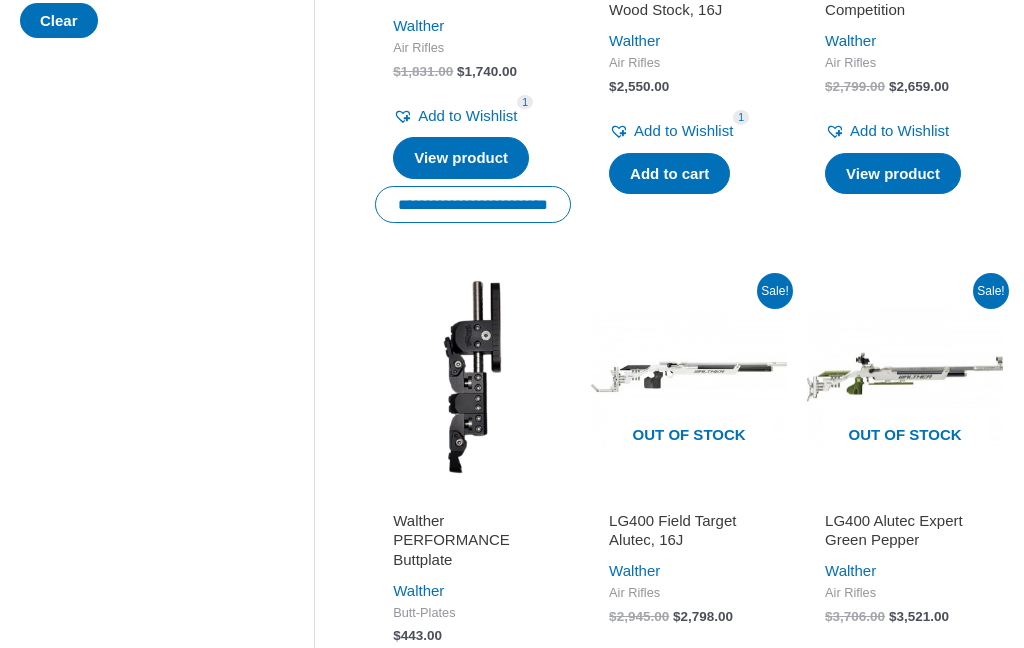scroll, scrollTop: 677, scrollLeft: 0, axis: vertical 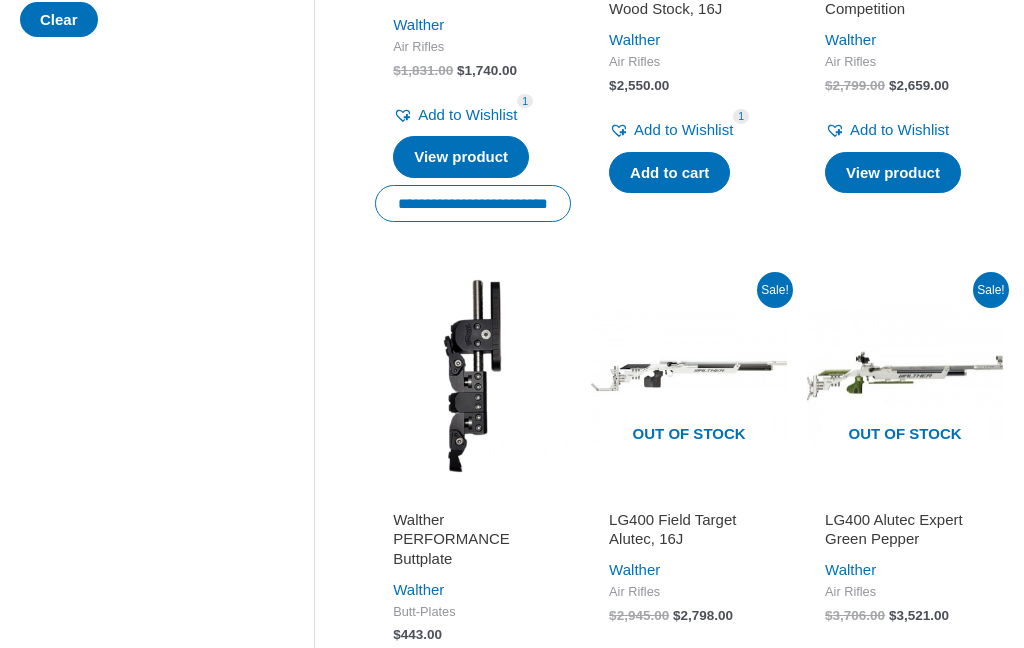 click at bounding box center (689, 377) 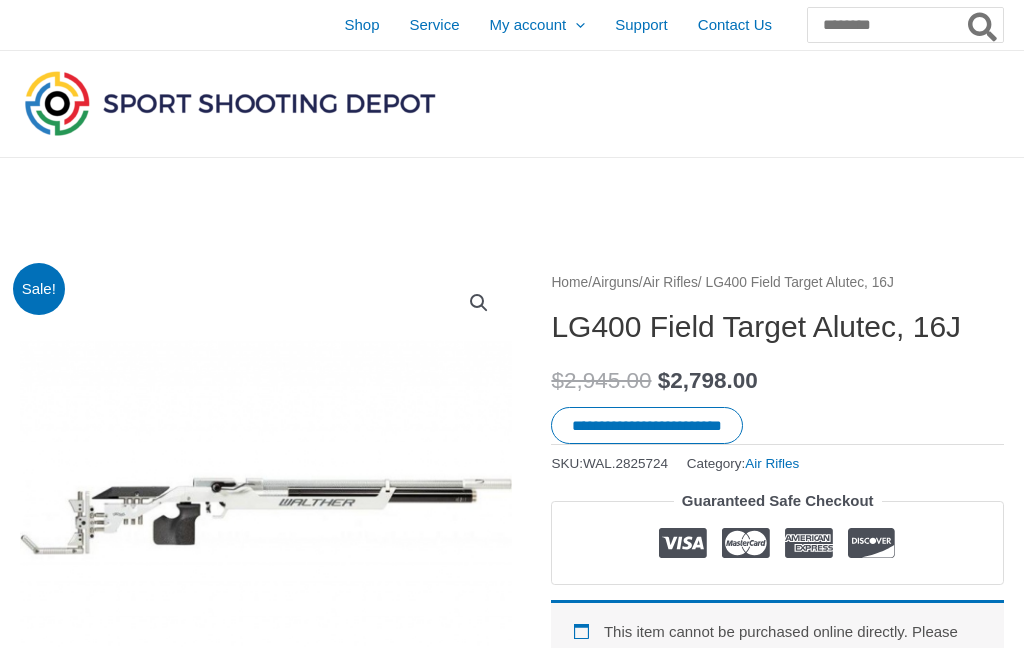 scroll, scrollTop: 0, scrollLeft: 0, axis: both 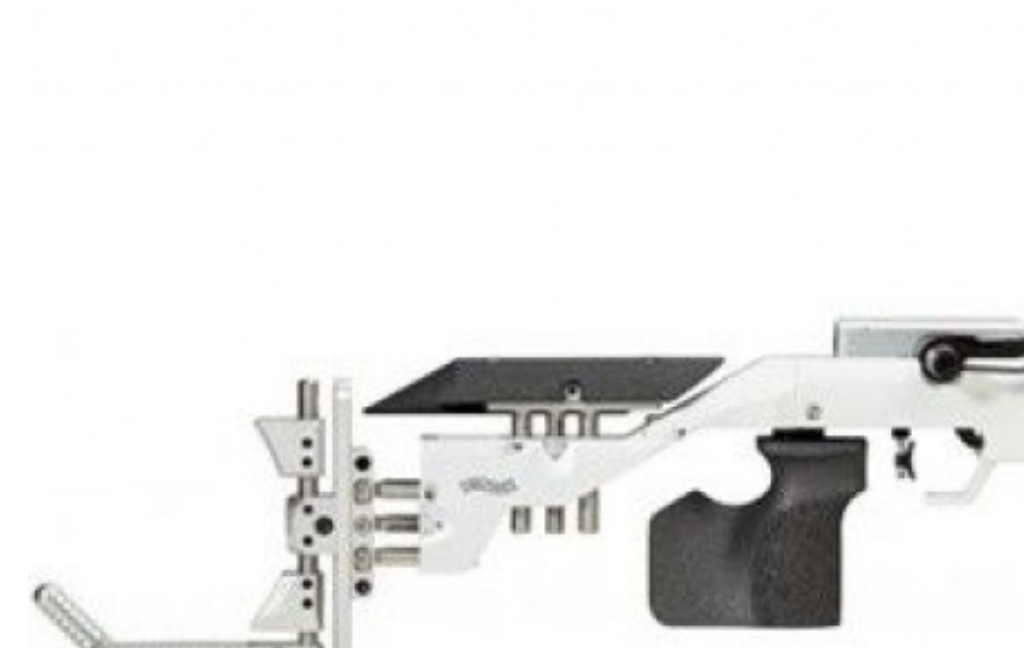 click at bounding box center [370, 520] 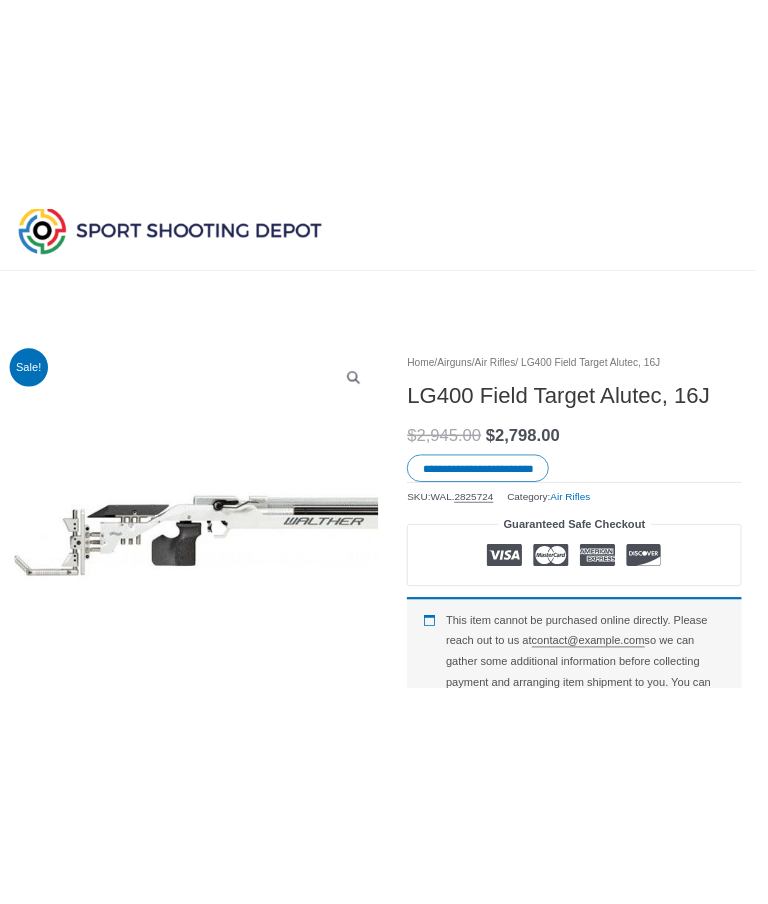 scroll, scrollTop: 0, scrollLeft: 0, axis: both 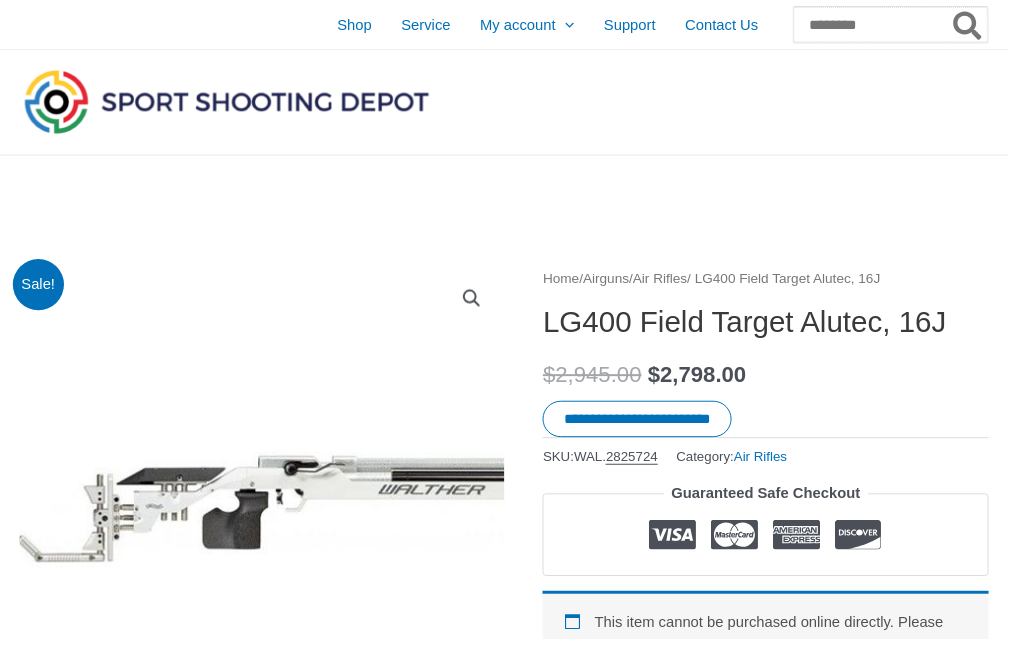 click on "Search for:" at bounding box center (904, 25) 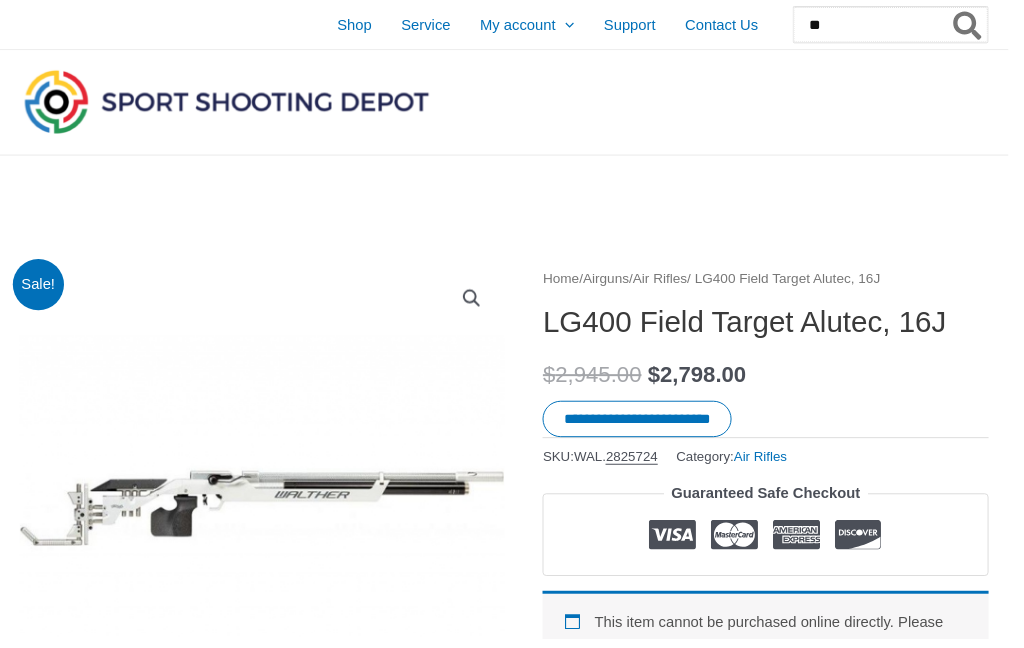 type on "*" 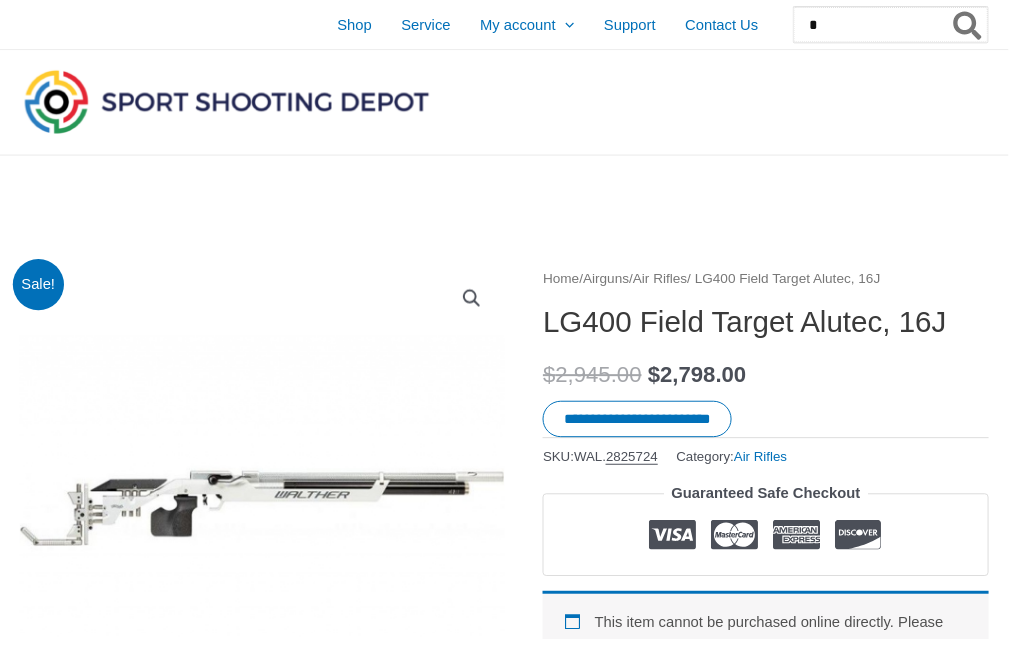 type 